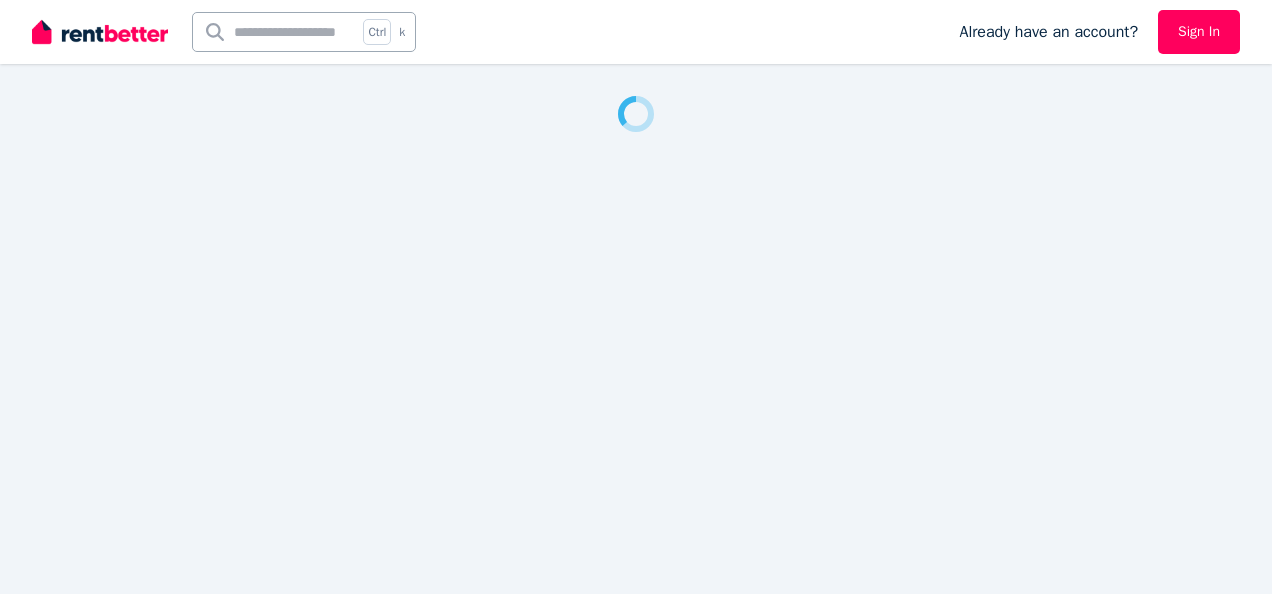 scroll, scrollTop: 0, scrollLeft: 0, axis: both 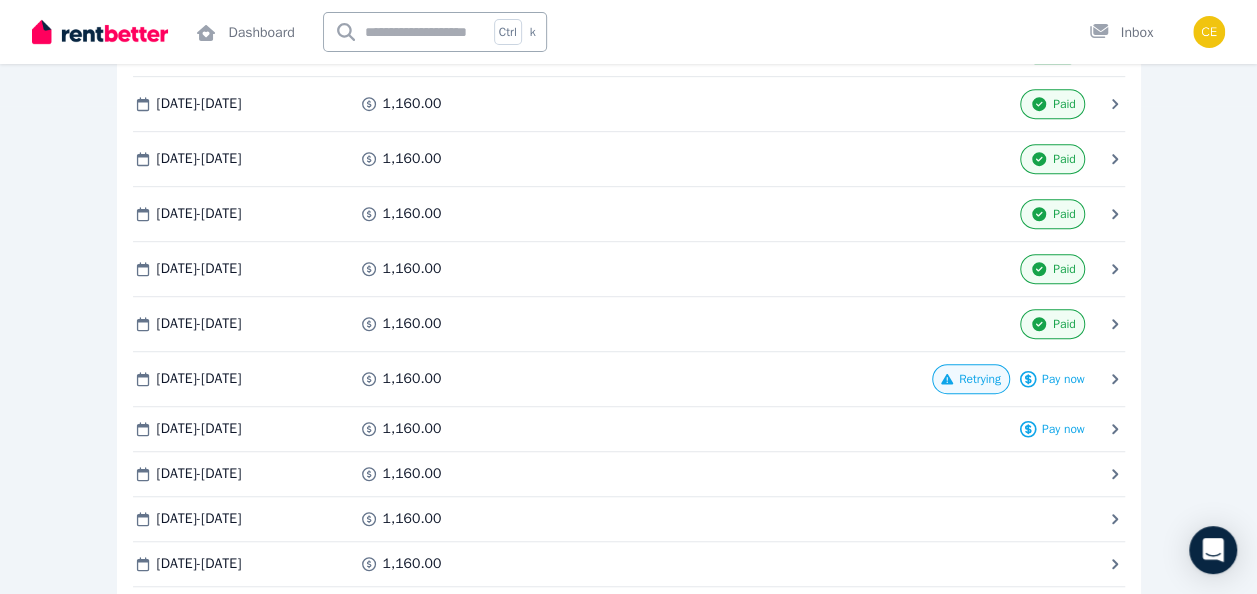 click on "Rental payments Export schedule Rent $1,160.00   per  Fortnight Payment method Bank account   [ACCOUNT]   [ROUTING] Update  payment method Upcoming payment due [DATE] $1,160.00 Processing   [DATE] Change processing date Overdue amount $0.00 Regular payments 1 [DATE]  -  [DATE] Processed on   [DATE] 1,160.00 Paid Download  2 [DATE]  -  [DATE] Processed on   [DATE] 1,160.00 Paid Download  3 [DATE]  -  [DATE] Processed on   [DATE] 1,160.00 Paid Download  4 [DATE]  -  [DATE] Processed on   [DATE] 1,160.00 Paid Download  5 [DATE]  -  [DATE] Processed on   [DATE] 1,160.00 Paid Download  6 [DATE]  -  [DATE] Processed on   [DATE] 1,160.00 Paid Download  7 [DATE]  -  [DATE] Processing on  [DATE] 1,160.00 Retrying Pay now 8 [DATE]  -  [DATE] Processing on   [DATE] 1,160.00 Pay now 9 [DATE]  -  [DATE] Processing on   [DATE] 1,160.00 10 [DATE]  -  [DATE] Processing on   [DATE]" at bounding box center [628, 523] 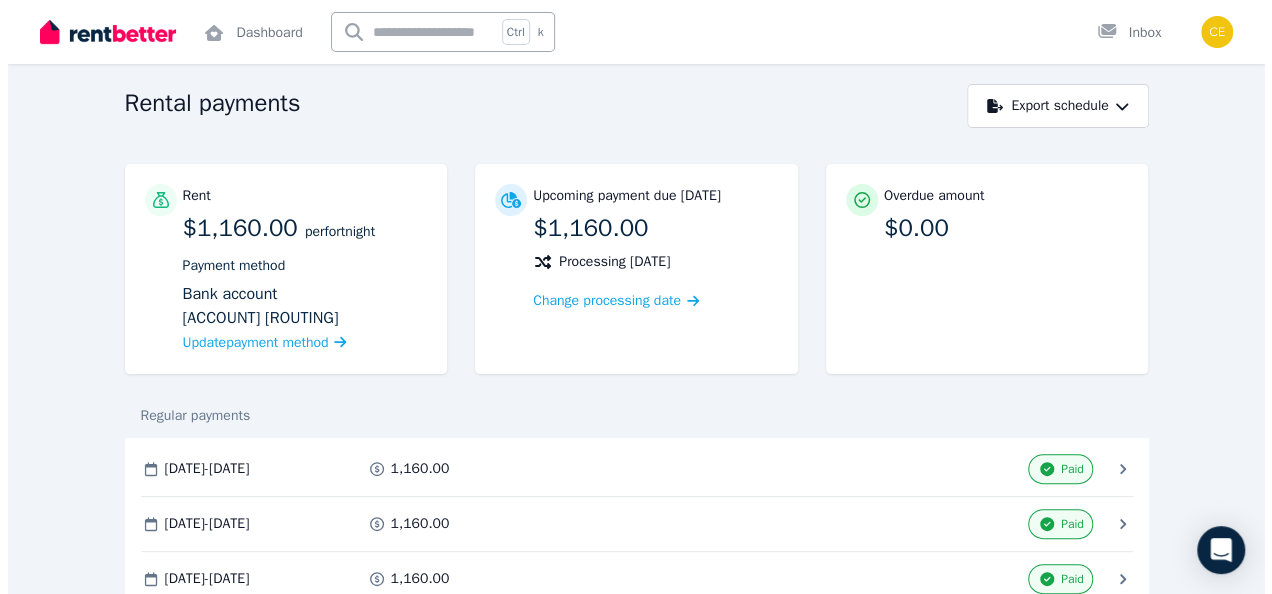 scroll, scrollTop: 0, scrollLeft: 0, axis: both 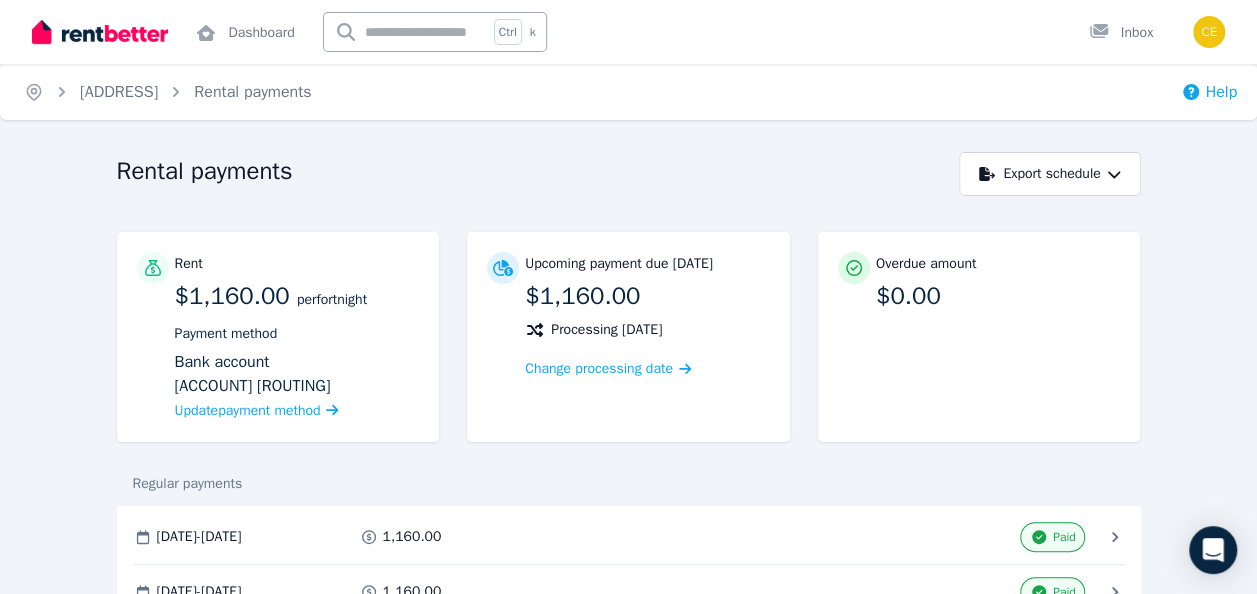 click on "Help" at bounding box center (1209, 92) 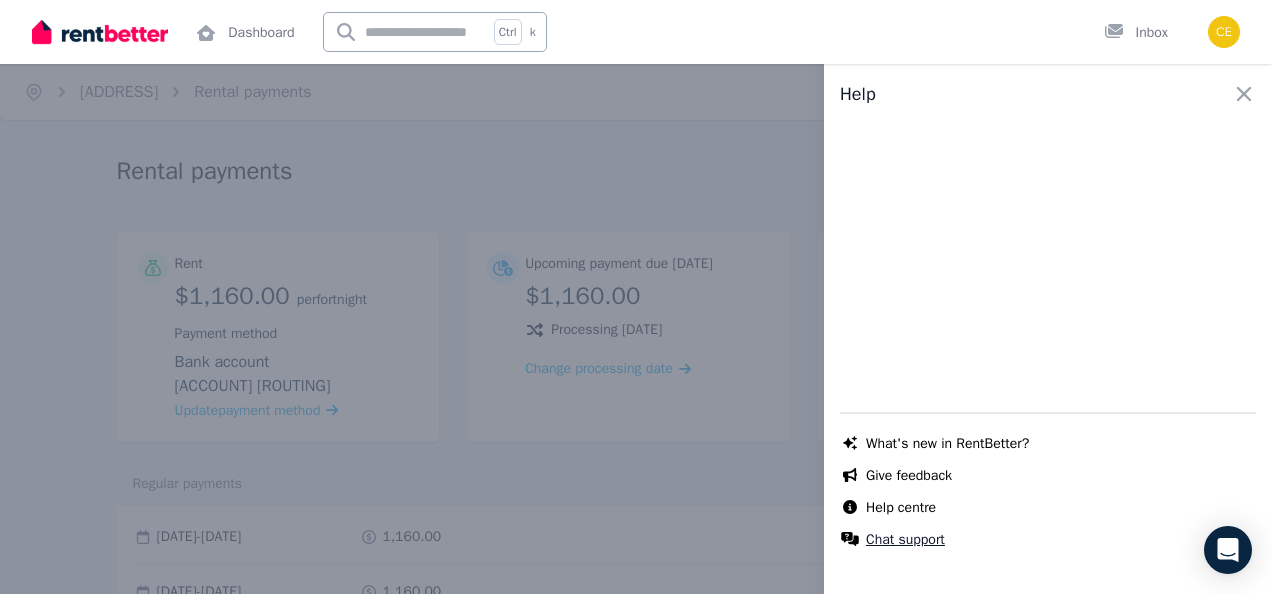 click on "Chat support" at bounding box center [905, 540] 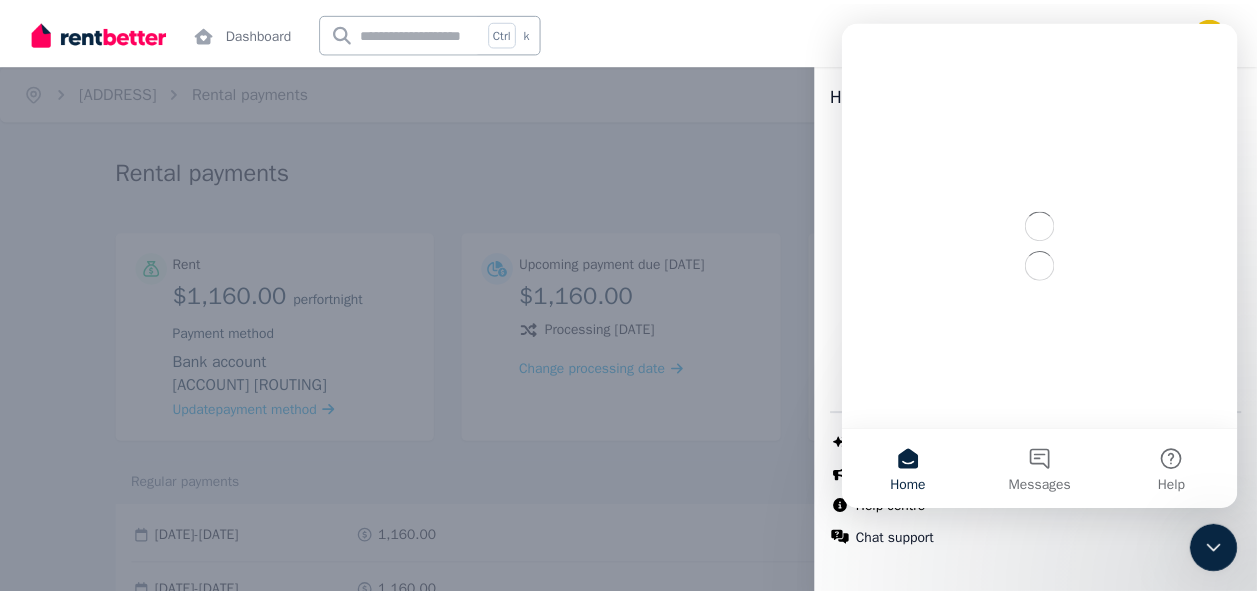 scroll, scrollTop: 0, scrollLeft: 0, axis: both 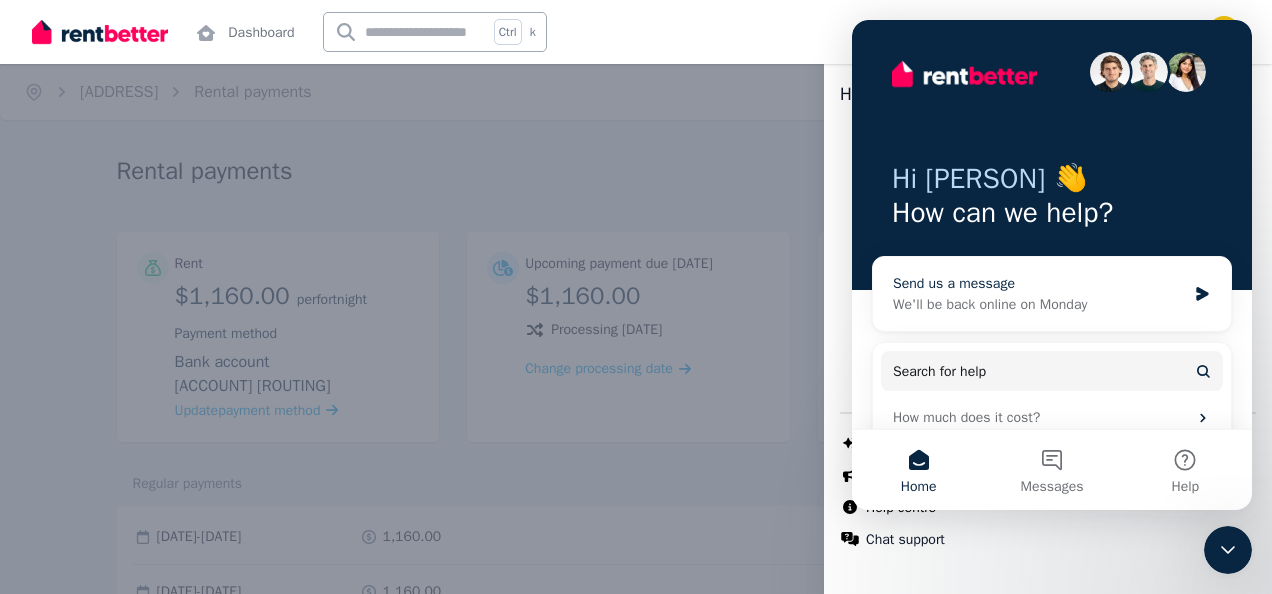 drag, startPoint x: 1032, startPoint y: 329, endPoint x: 1034, endPoint y: 316, distance: 13.152946 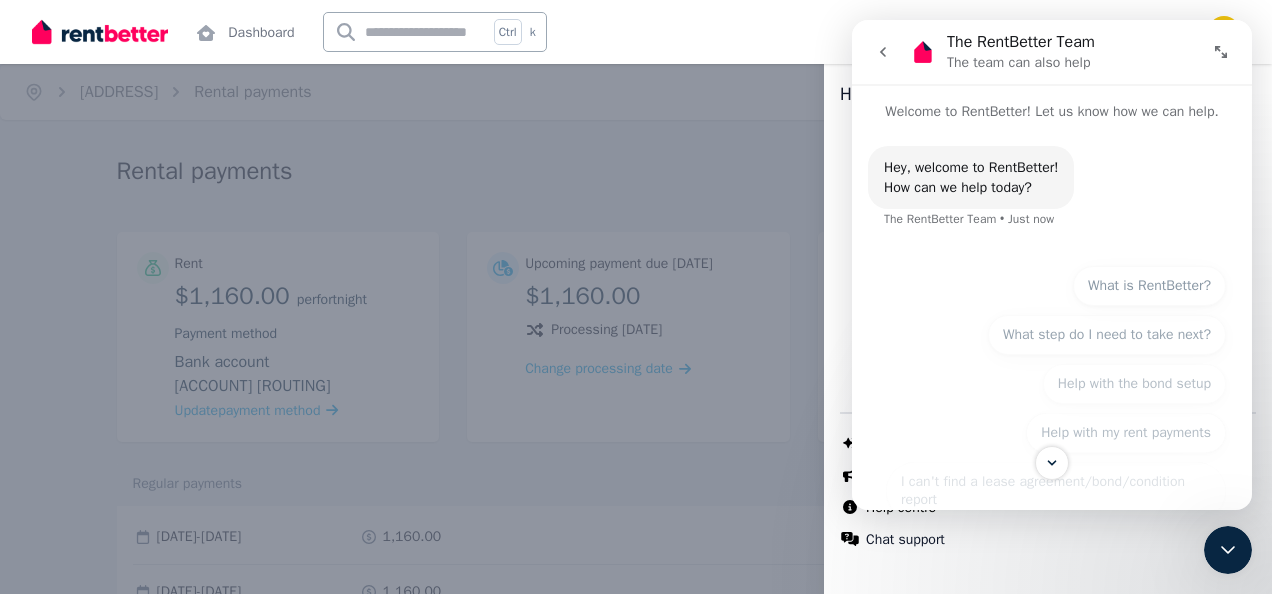 click on "Help during the tenancy What is RentBetter? What step do I need to take next? Help with the bond setup Help with my rent payments I can't find a lease agreement/bond/condition report Help during the tenancy What is RentBetter? What step do I need to take next? Help with the bond setup Help with my rent payments I can't find a lease agreement/bond/condition report Help during the tenancy" at bounding box center (1052, 422) 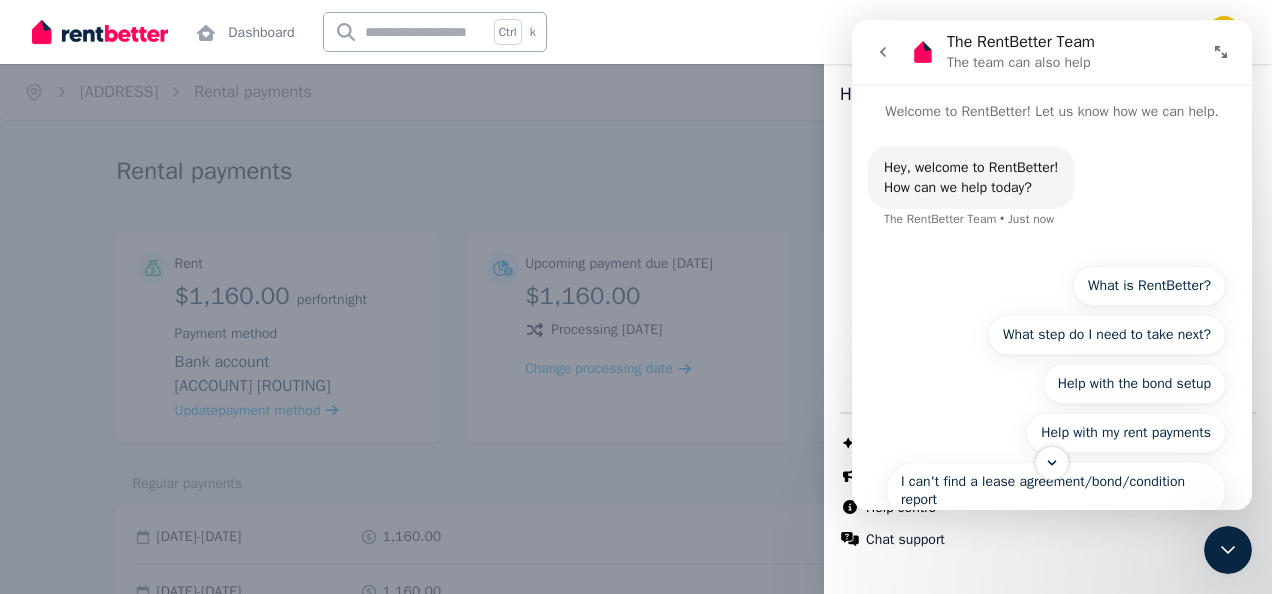 click on "Help during the tenancy What is RentBetter? What step do I need to take next? Help with the bond setup Help with my rent payments I can't find a lease agreement/bond/condition report Help during the tenancy" at bounding box center (1052, 422) 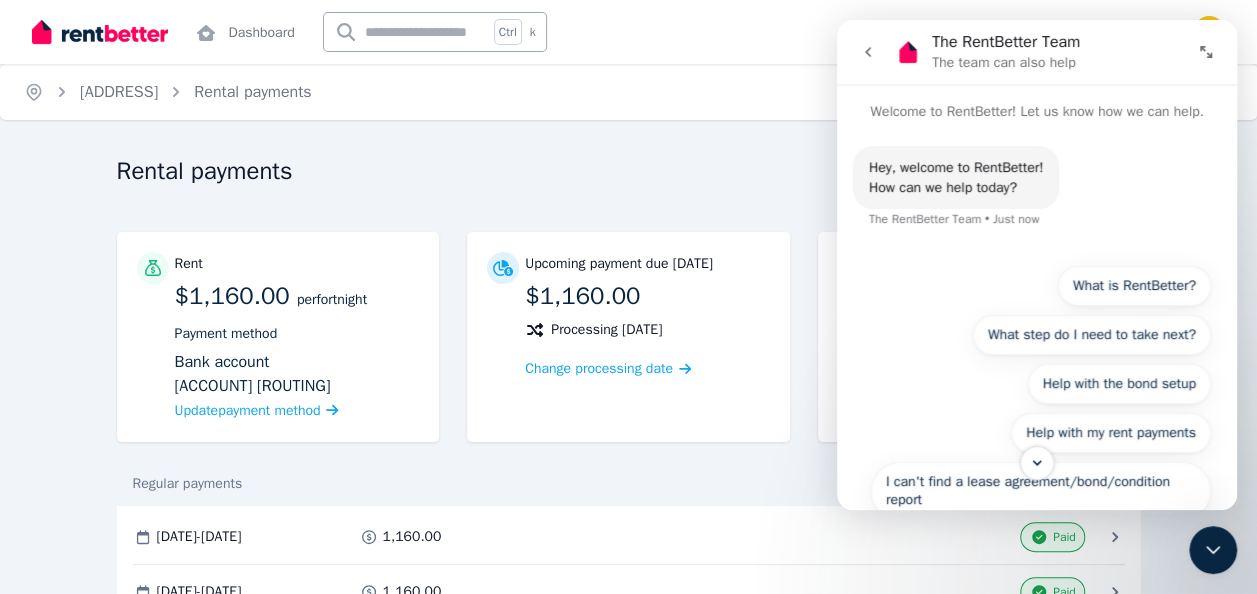 click on "Dashboard Ctrl k Inbox" at bounding box center [594, 32] 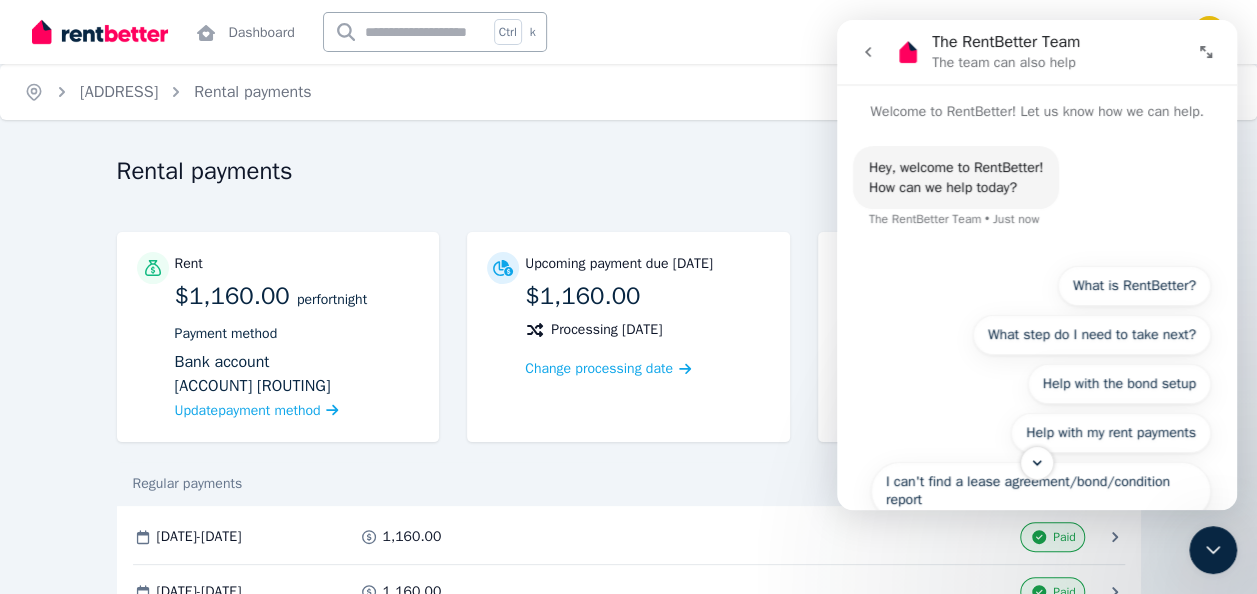 click on "Regular payments" at bounding box center [629, 484] 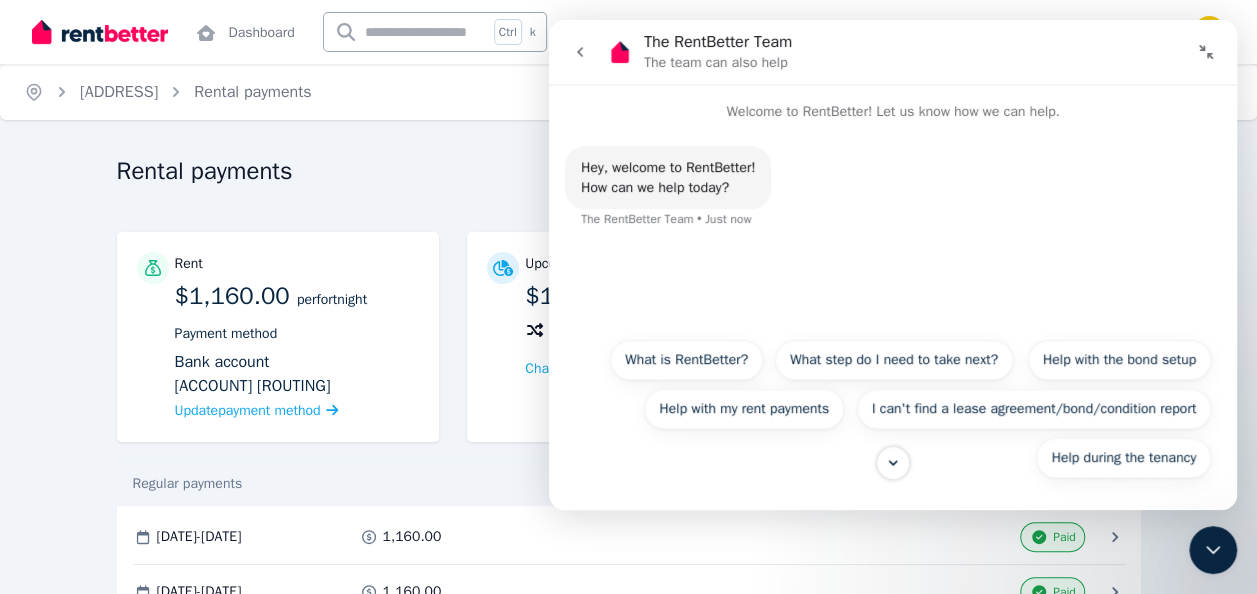 click at bounding box center (580, 52) 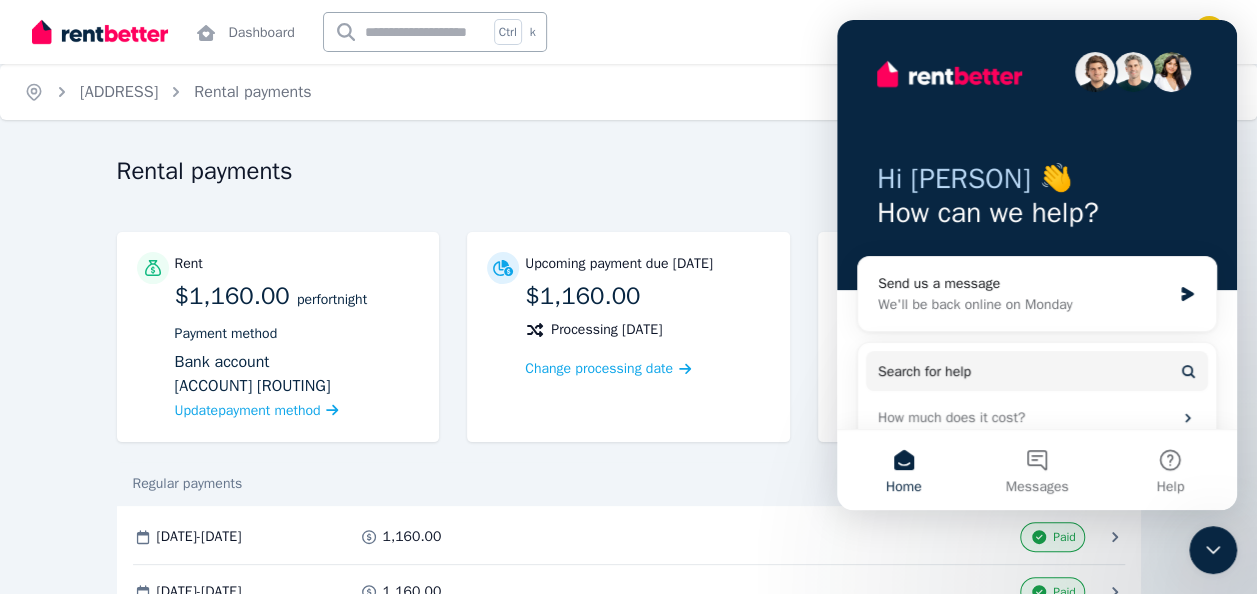 click on "[DATE]" at bounding box center (628, 92) 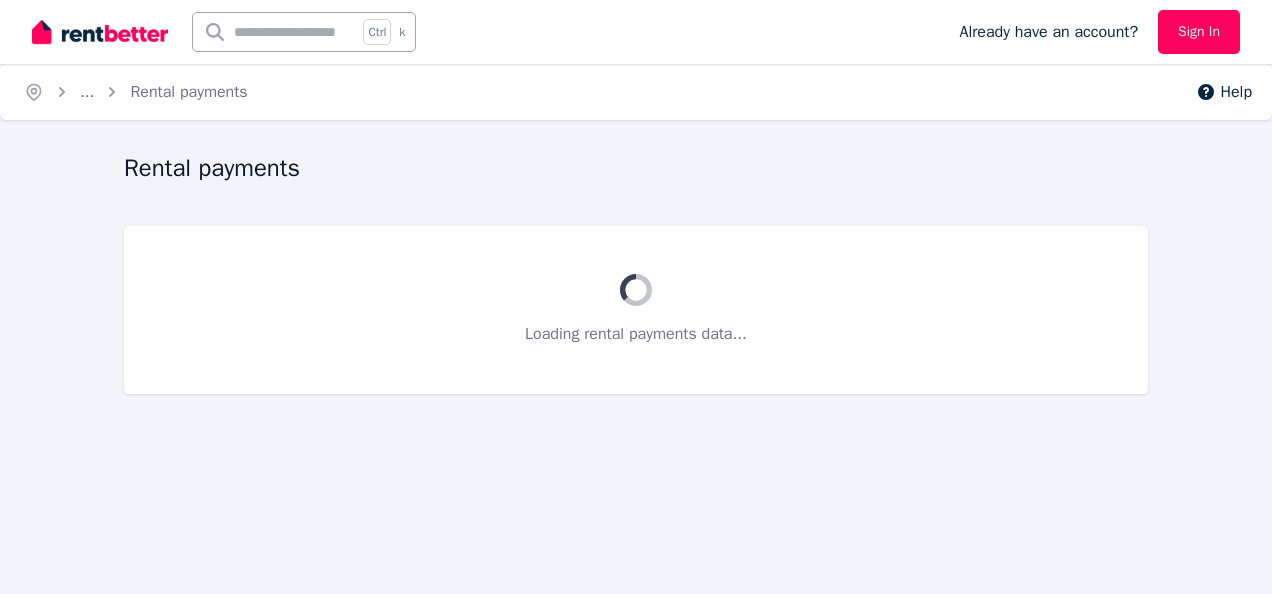scroll, scrollTop: 0, scrollLeft: 0, axis: both 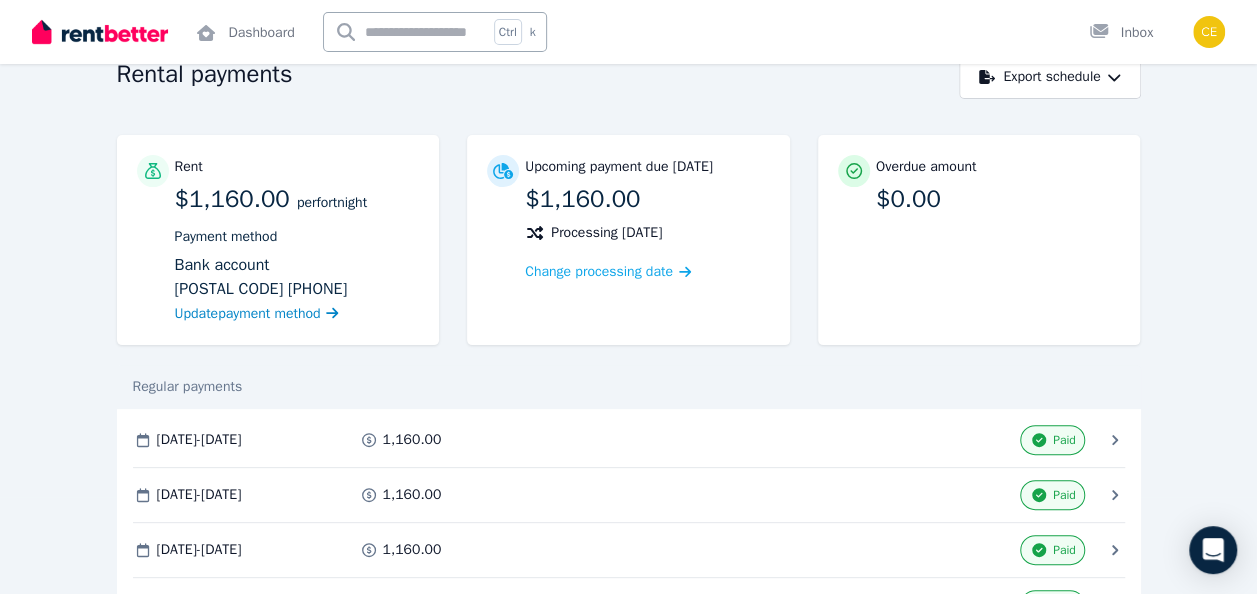 click on "Update  payment method" at bounding box center (248, 313) 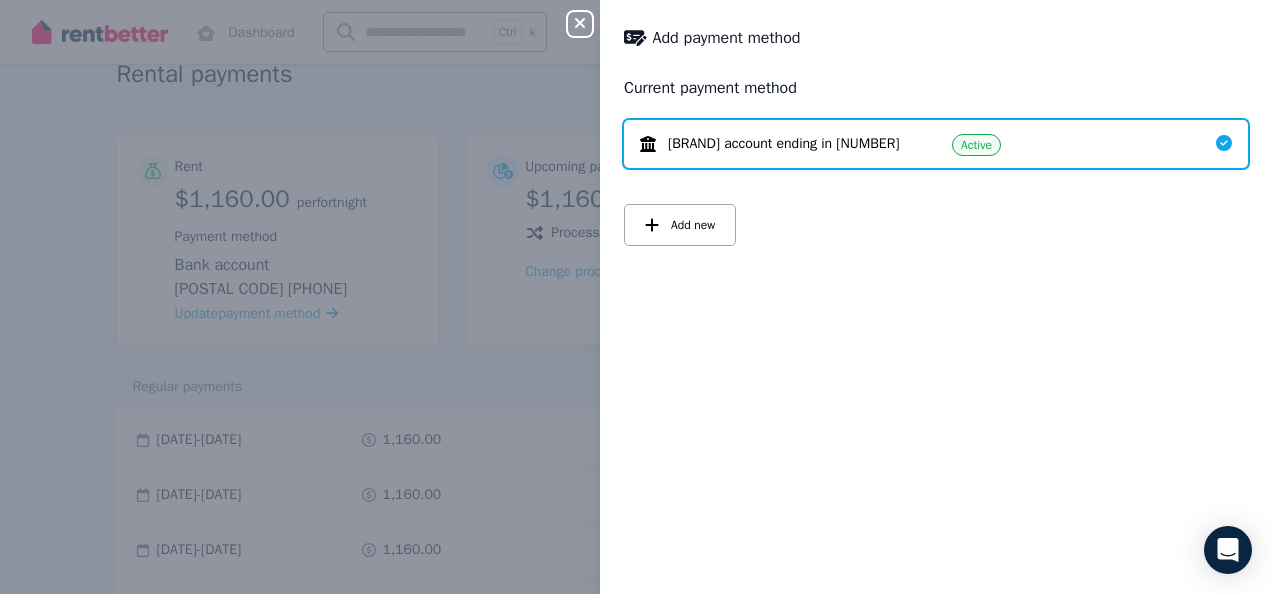 click on "Close panel Add payment method Current payment method NAB account ending in 800 Active Add new" at bounding box center (636, 297) 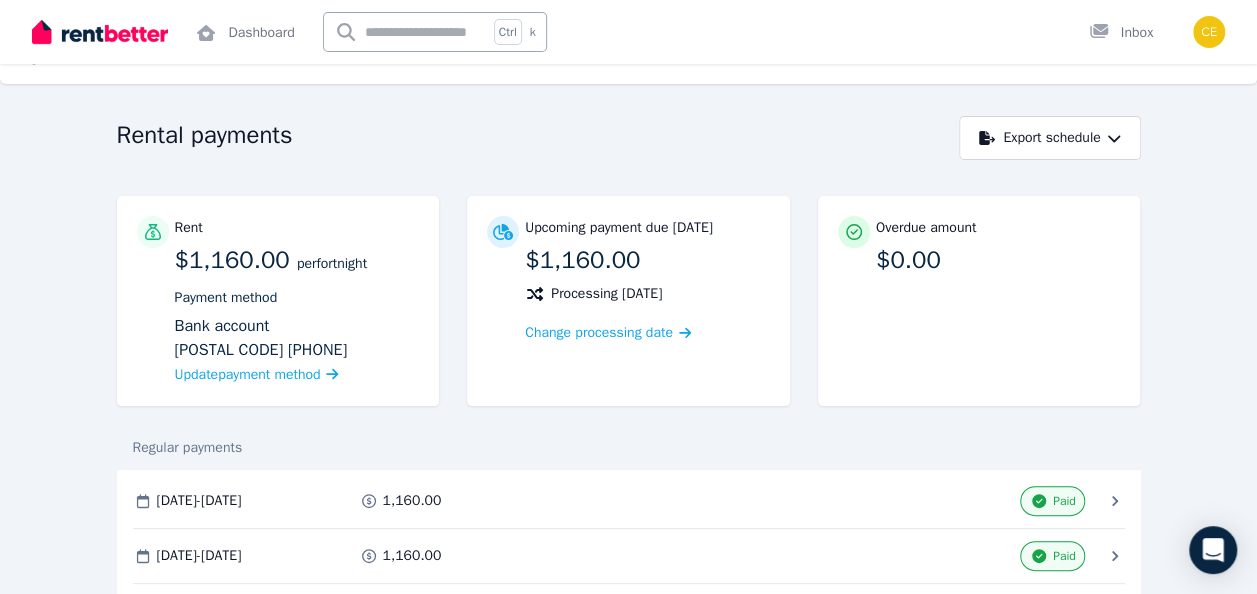 scroll, scrollTop: 0, scrollLeft: 0, axis: both 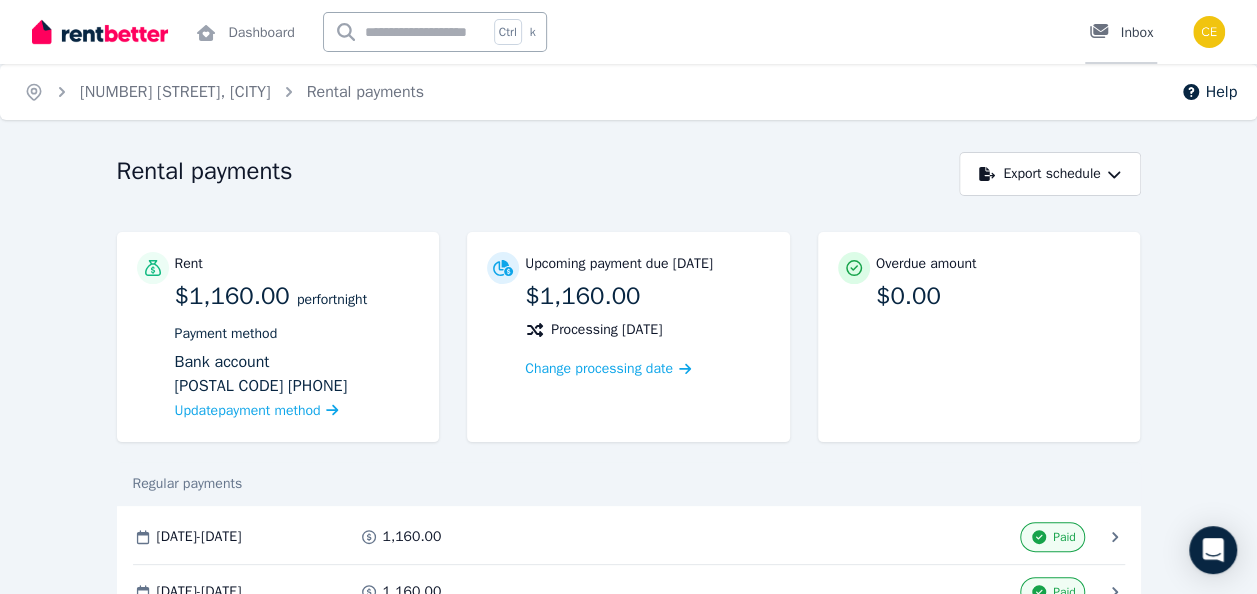 click on "Inbox" at bounding box center (1121, 33) 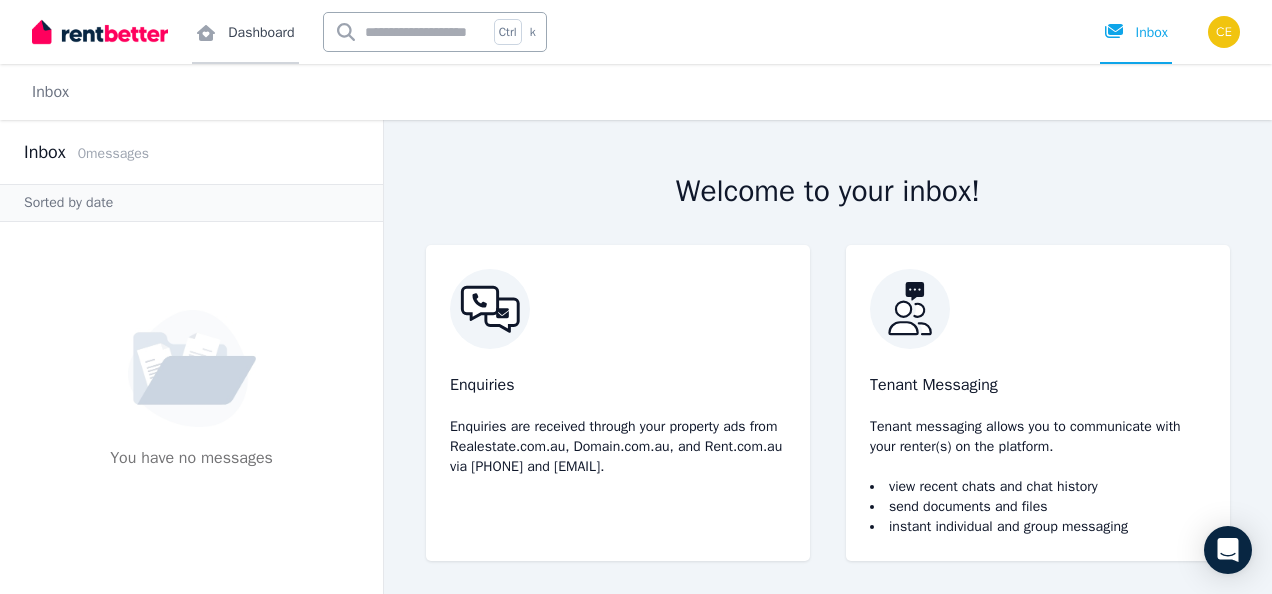 click on "Dashboard" at bounding box center (245, 32) 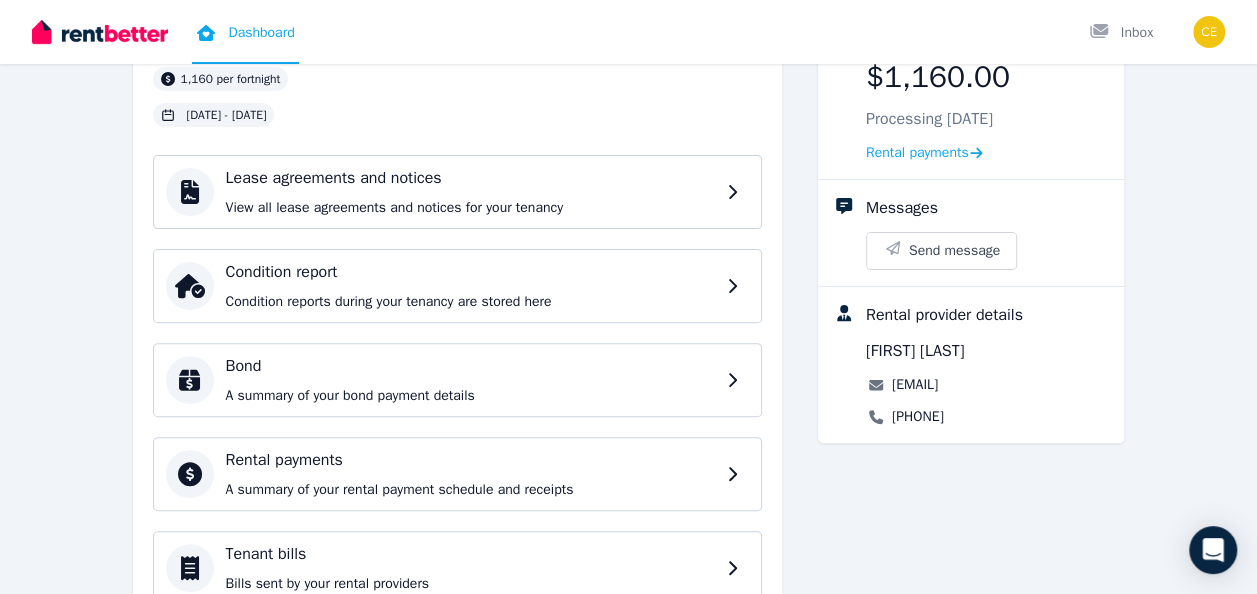 scroll, scrollTop: 183, scrollLeft: 0, axis: vertical 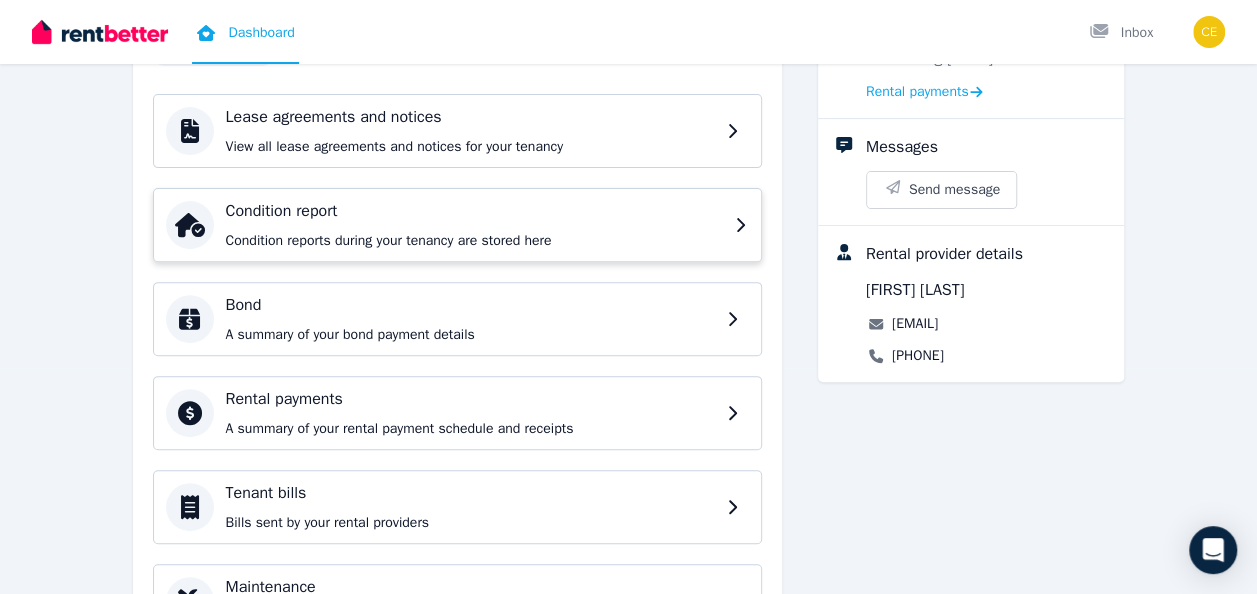 click 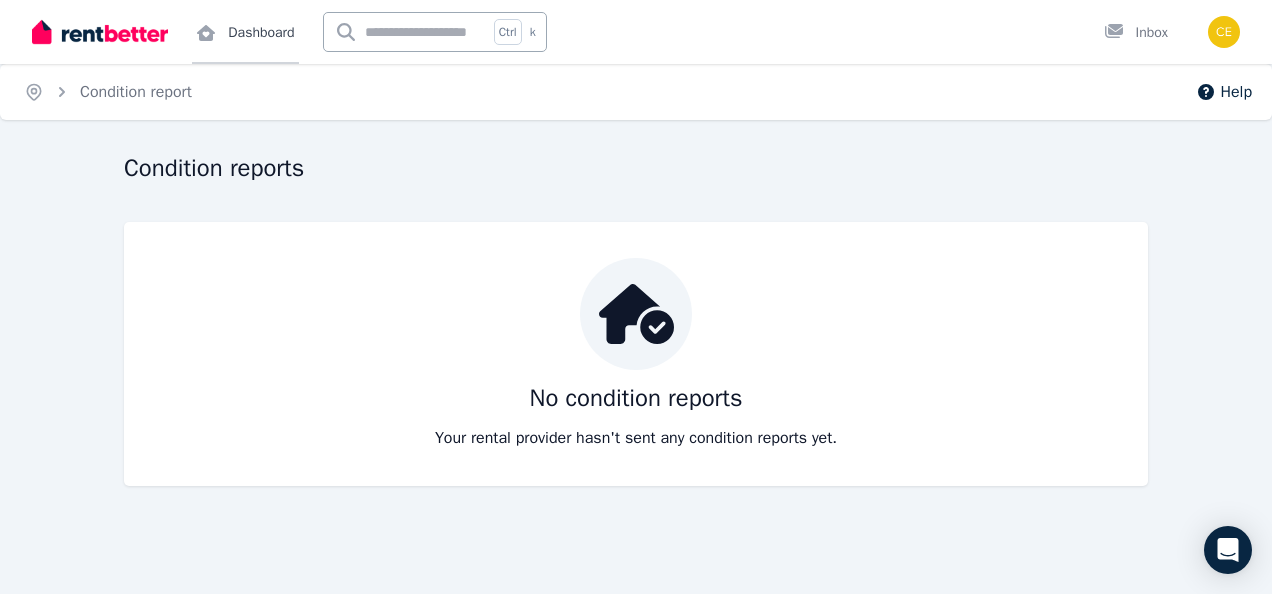 click on "Dashboard" at bounding box center [245, 32] 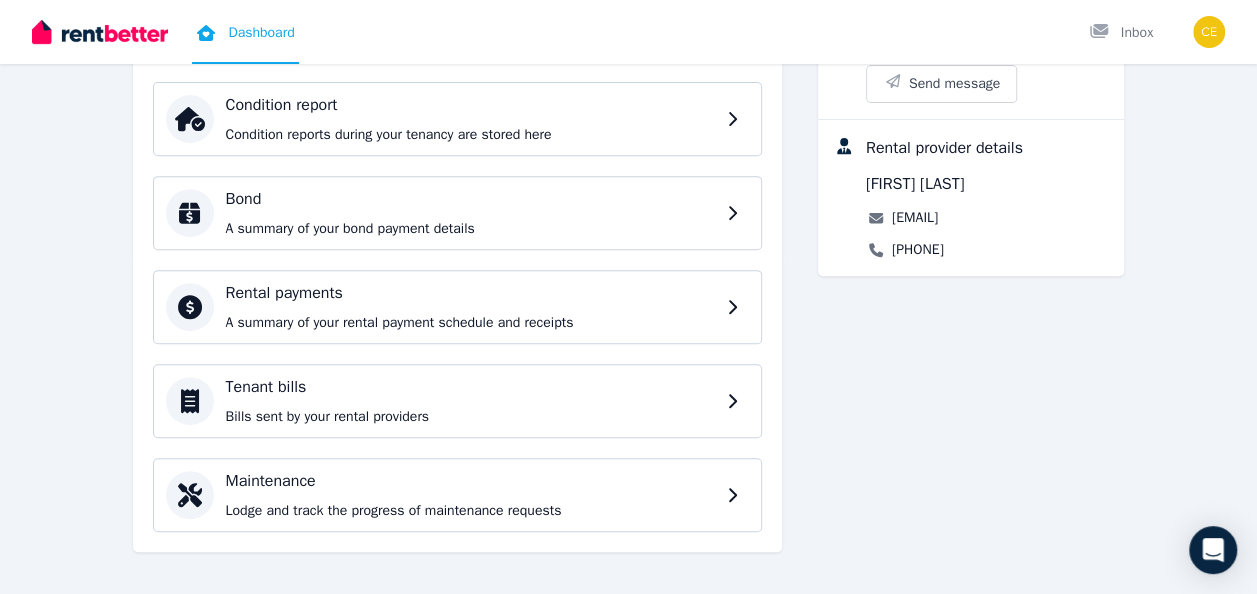 scroll, scrollTop: 342, scrollLeft: 0, axis: vertical 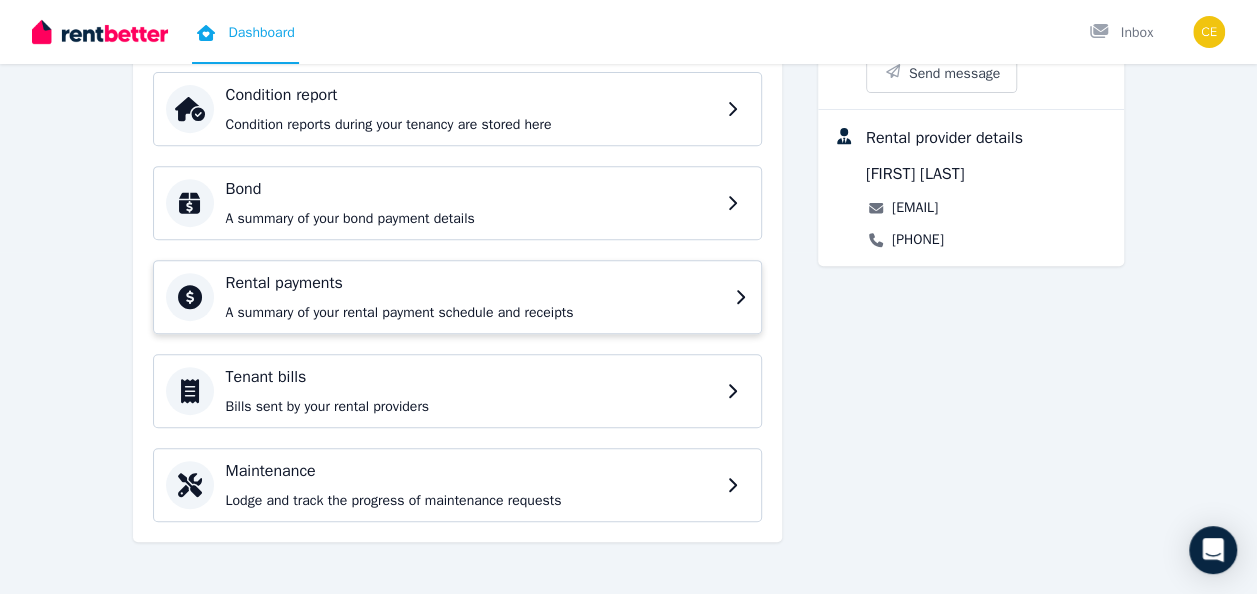 click on "Rental payments A summary of your rental payment schedule and receipts" at bounding box center [457, 297] 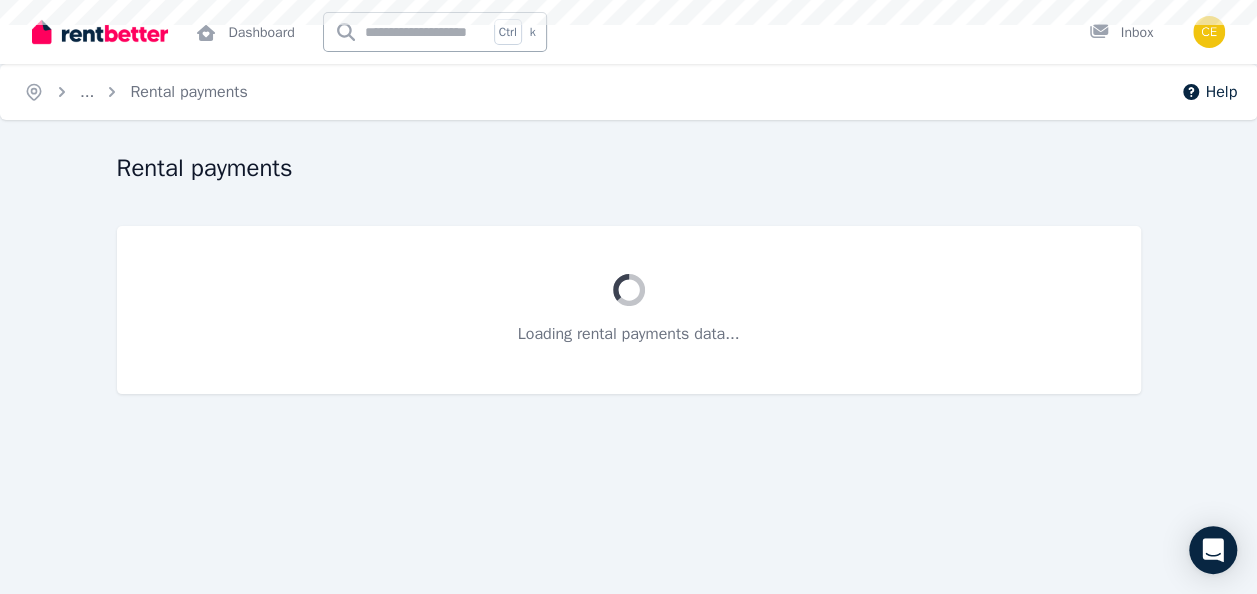scroll, scrollTop: 0, scrollLeft: 0, axis: both 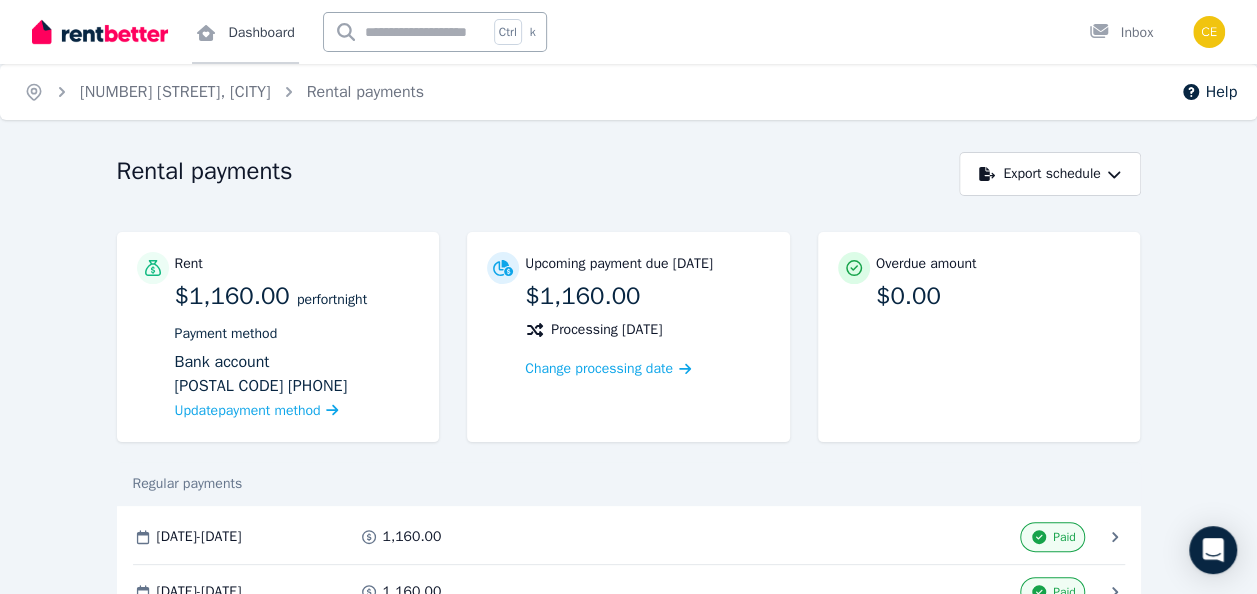 click on "Dashboard" at bounding box center [245, 32] 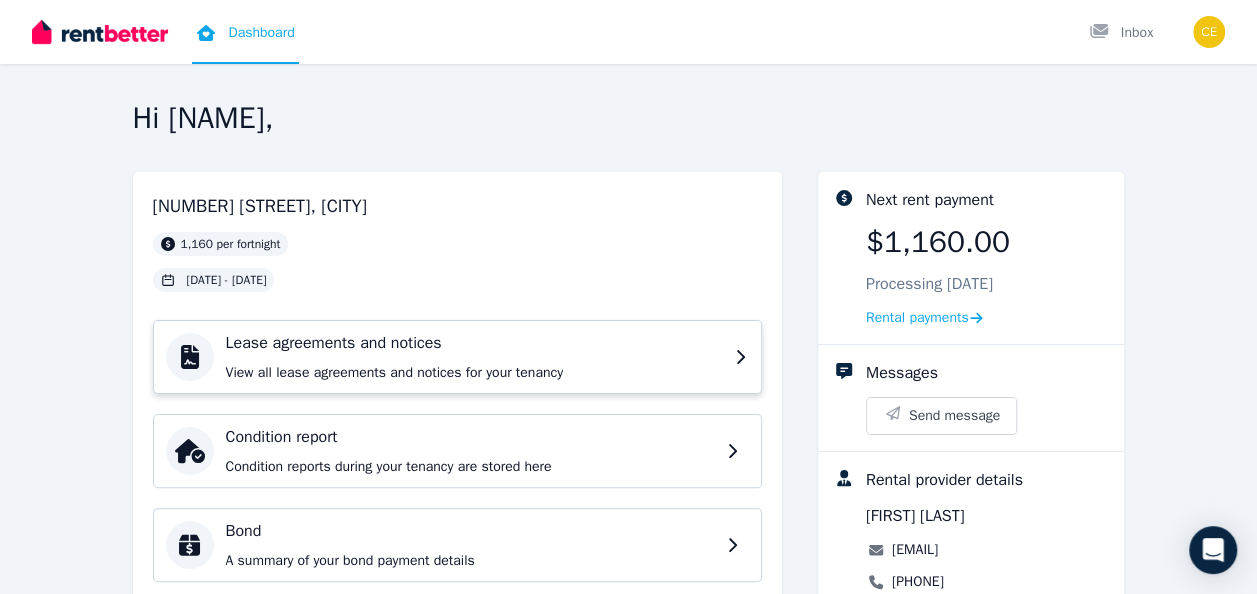 click on "Lease agreements and notices View all lease agreements and notices for your tenancy" at bounding box center (474, 357) 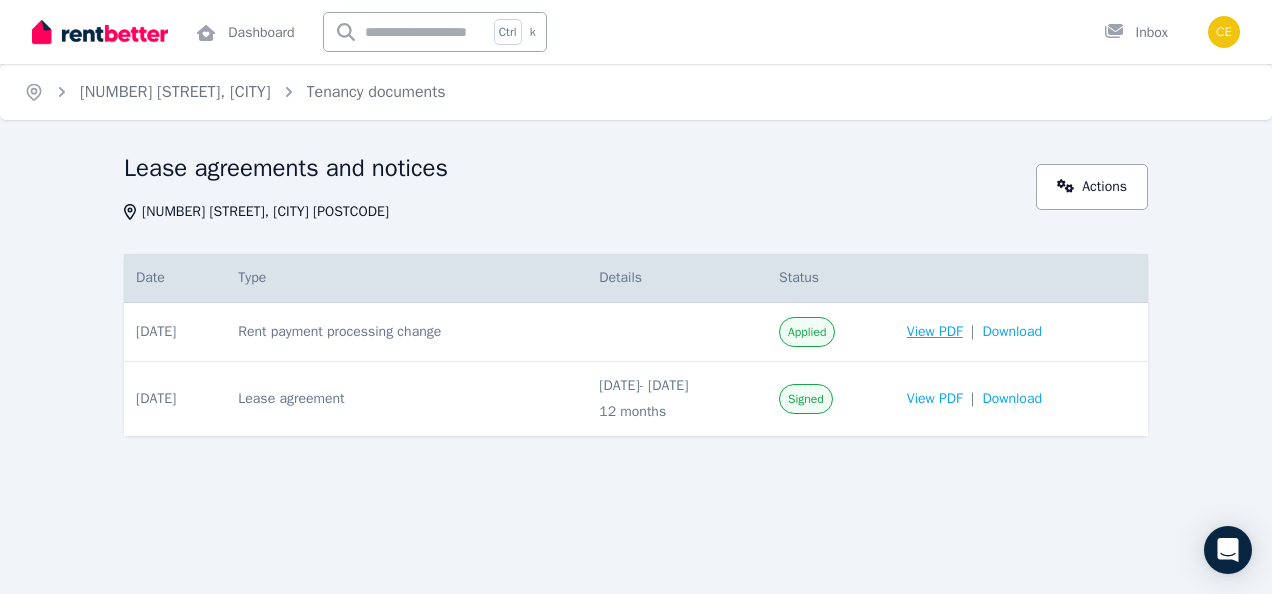 click on "View PDF" at bounding box center (935, 332) 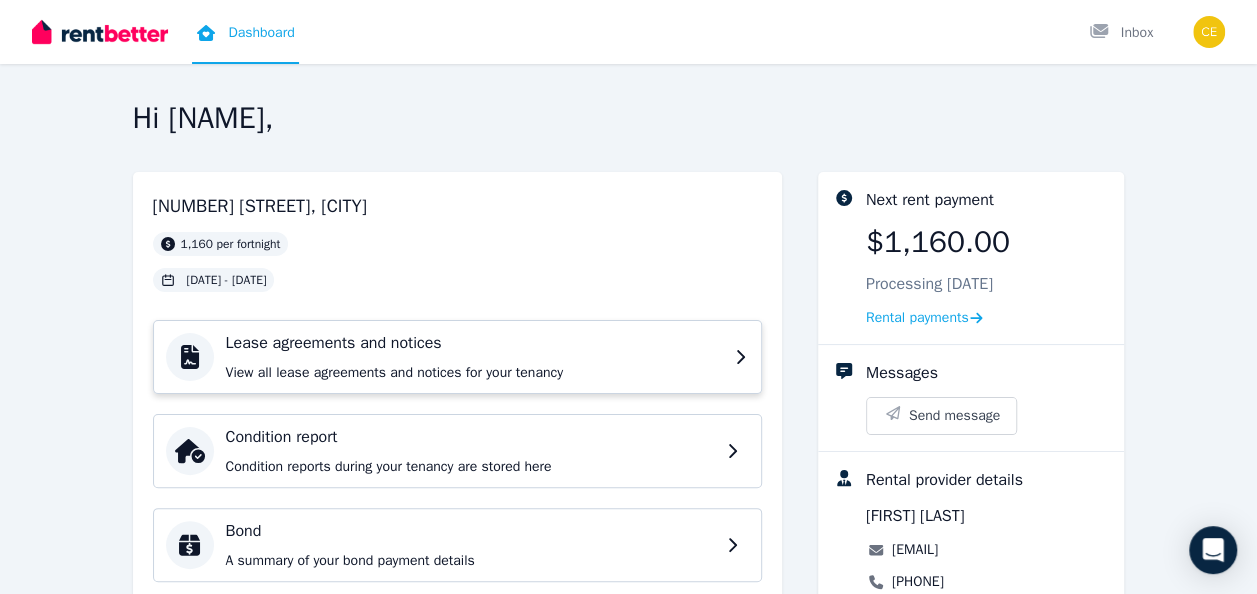 click 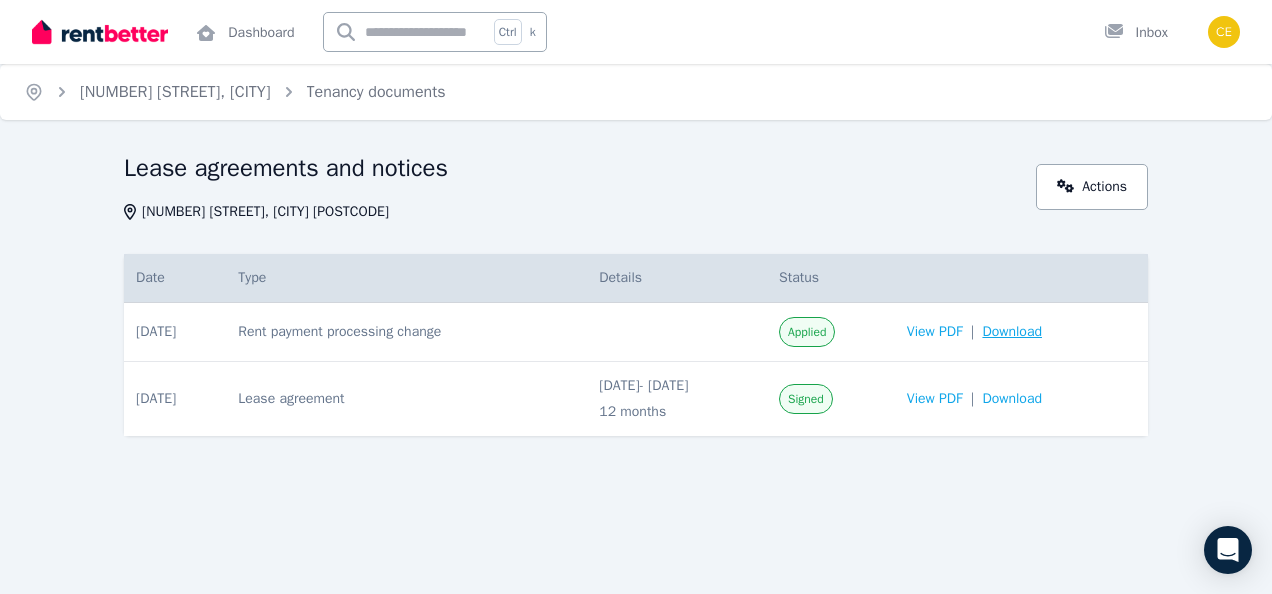 click on "Download" at bounding box center [1012, 332] 